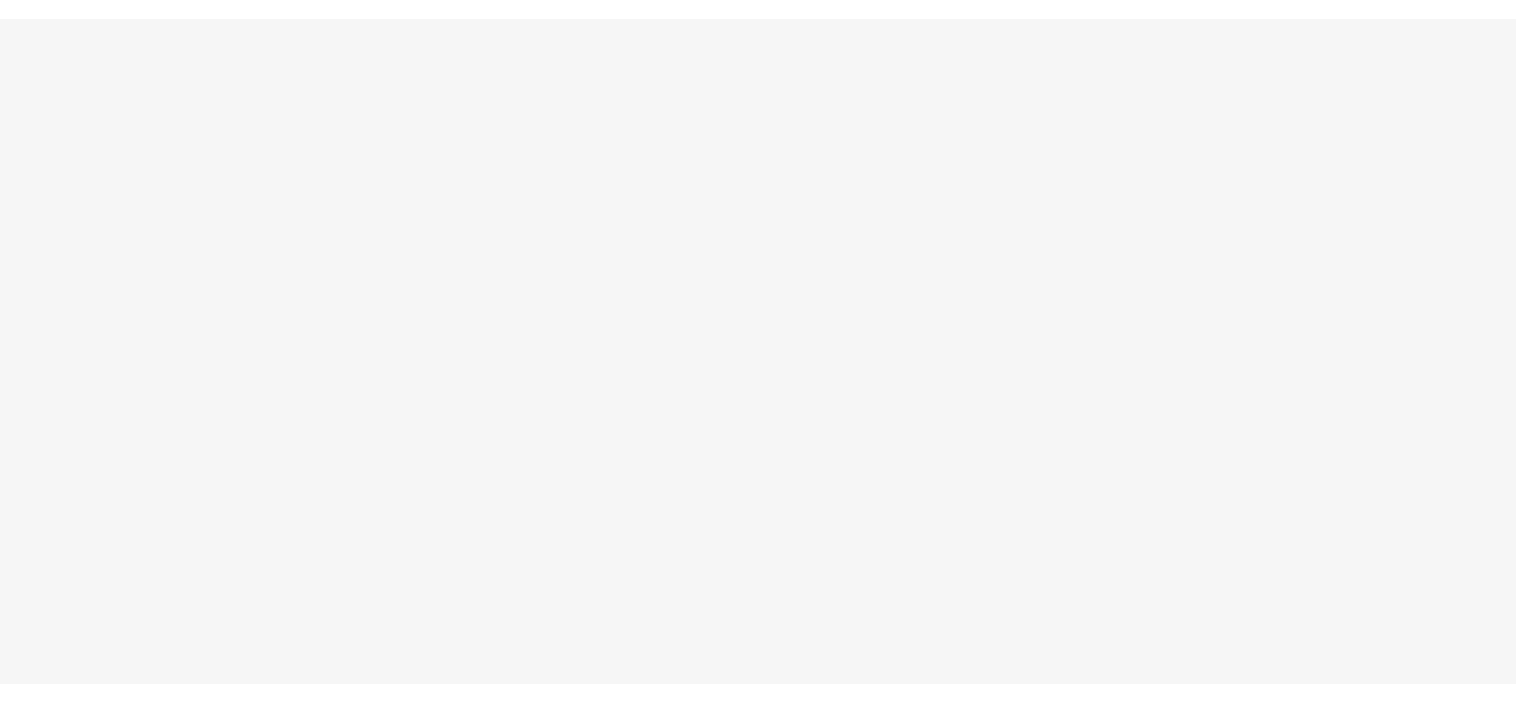 scroll, scrollTop: 0, scrollLeft: 0, axis: both 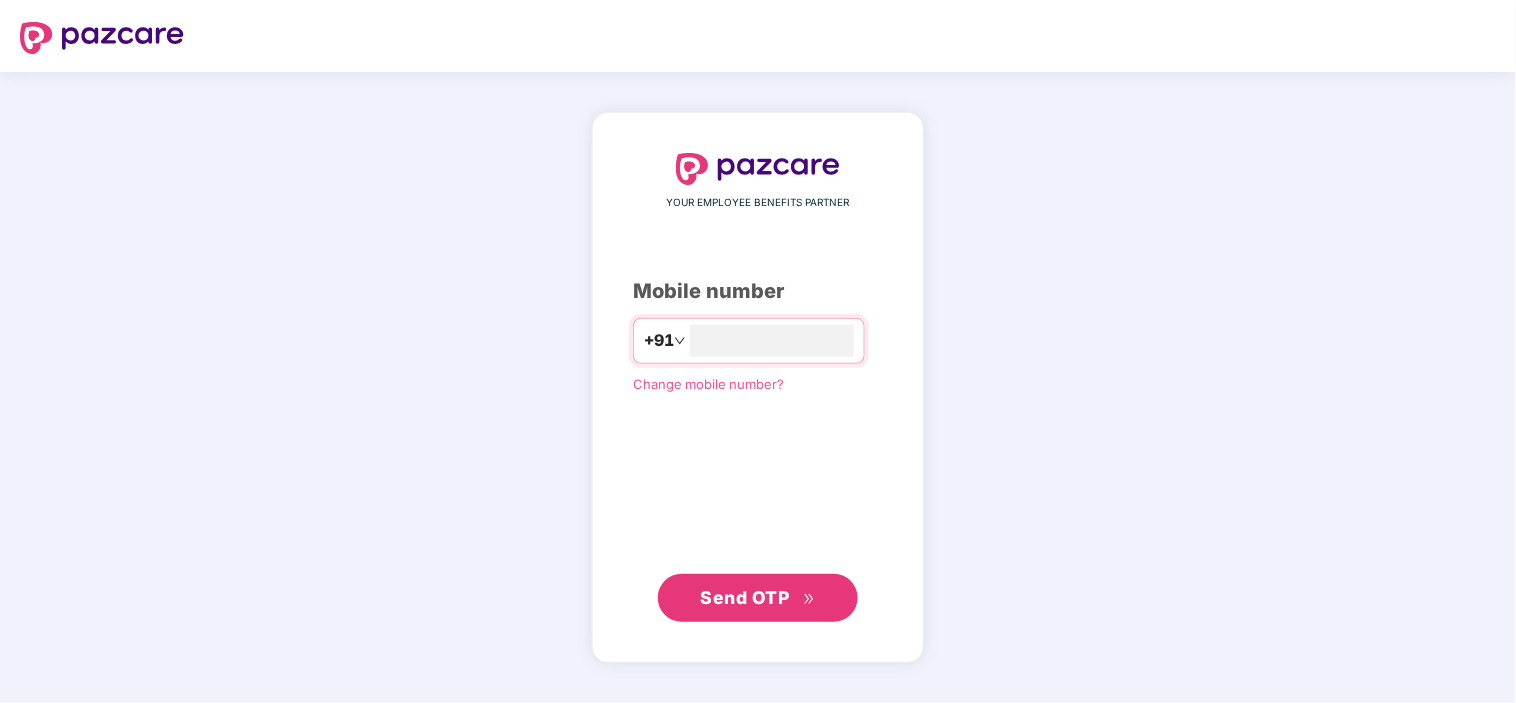 type on "**********" 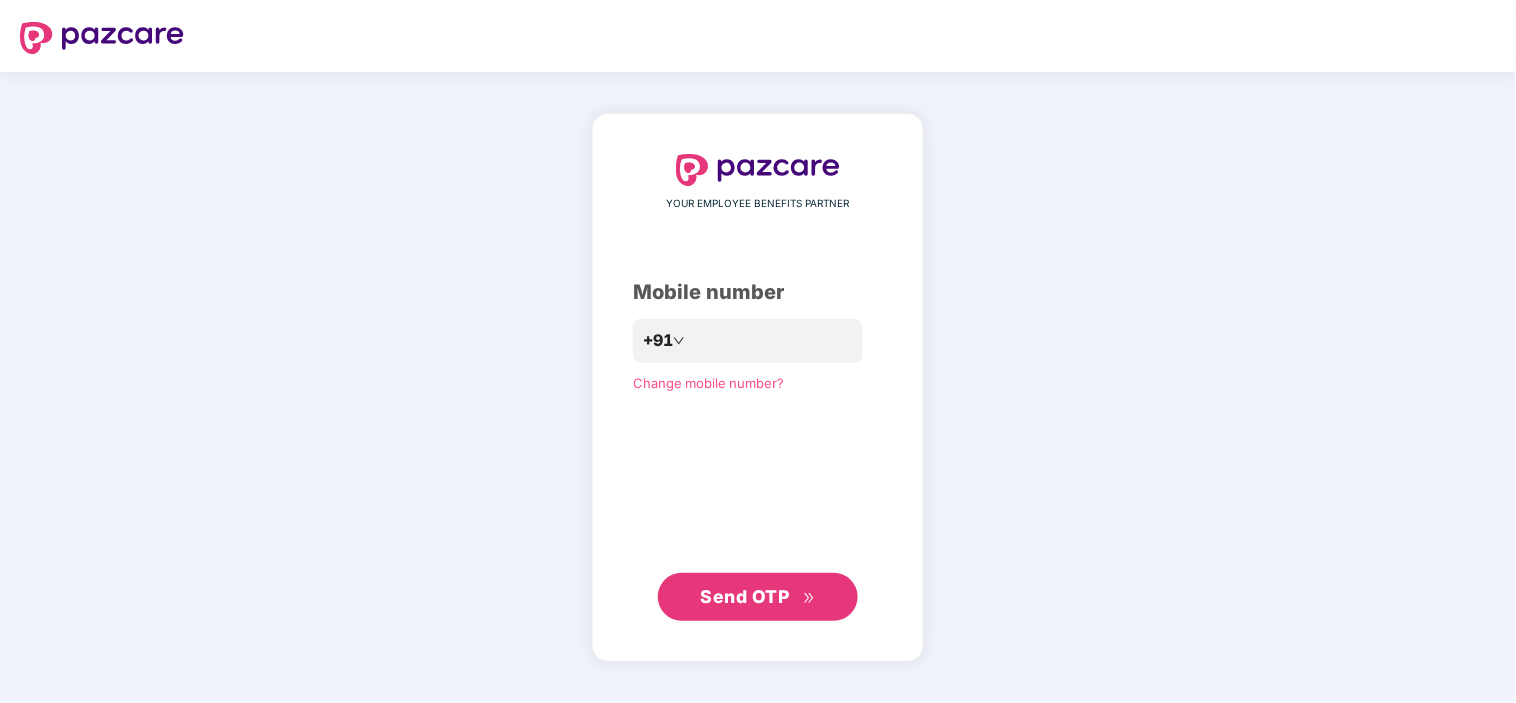 click on "Send OTP" at bounding box center [745, 596] 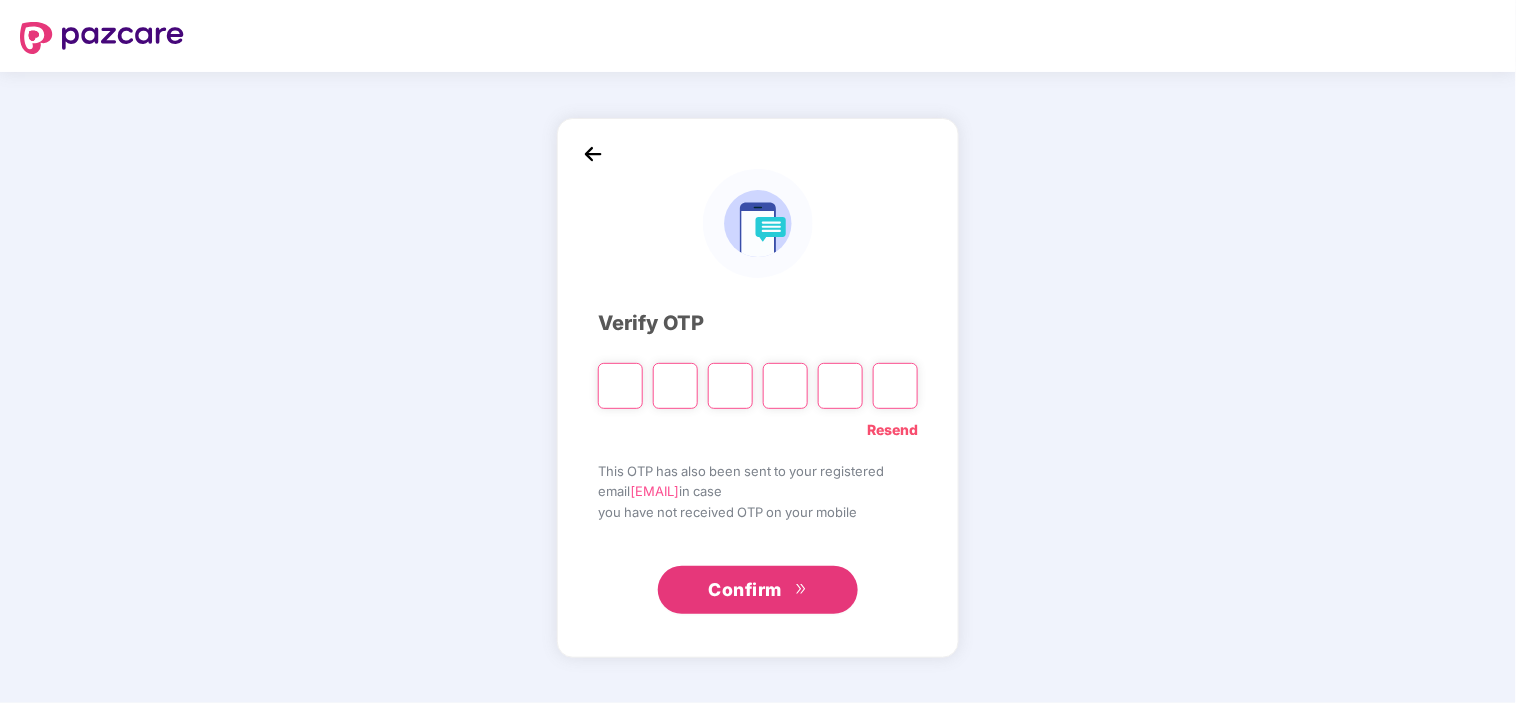 type on "*" 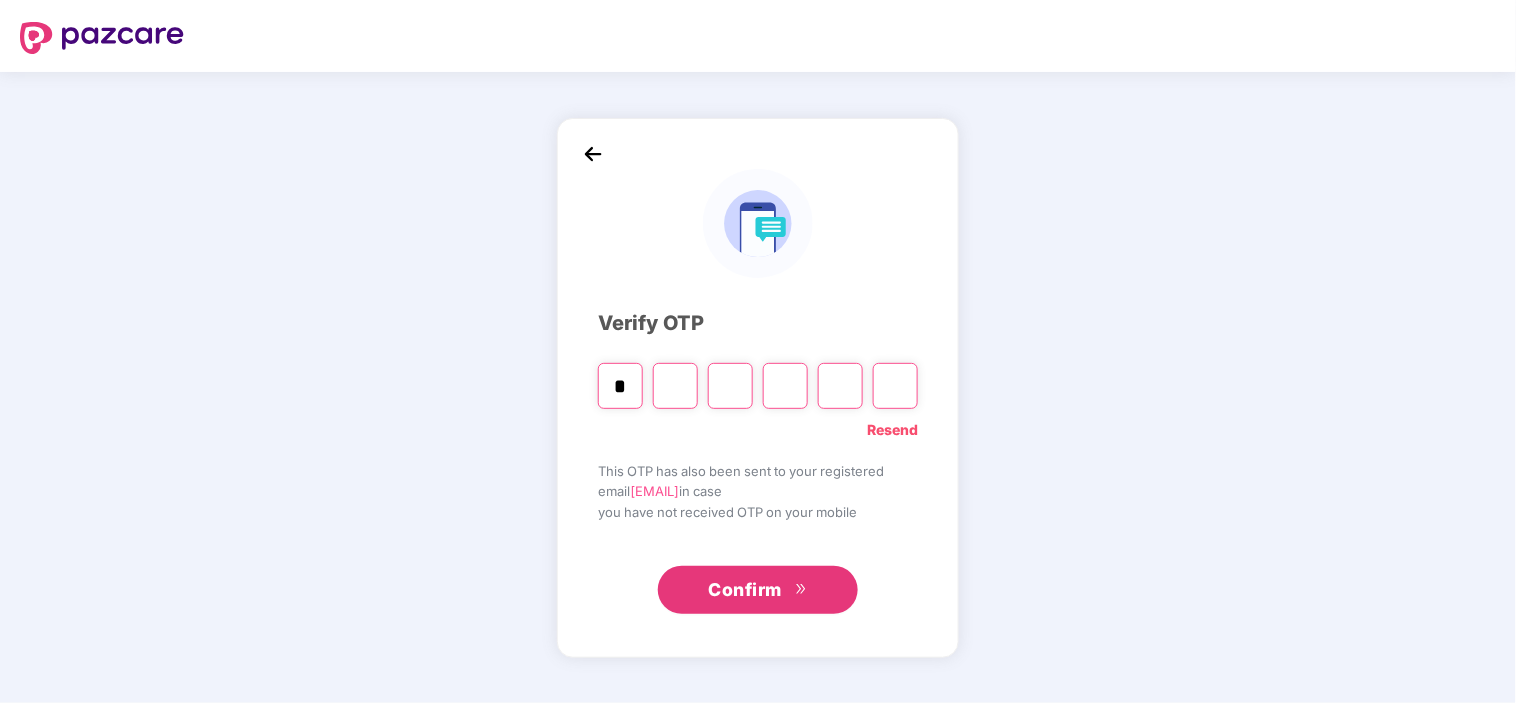 type on "*" 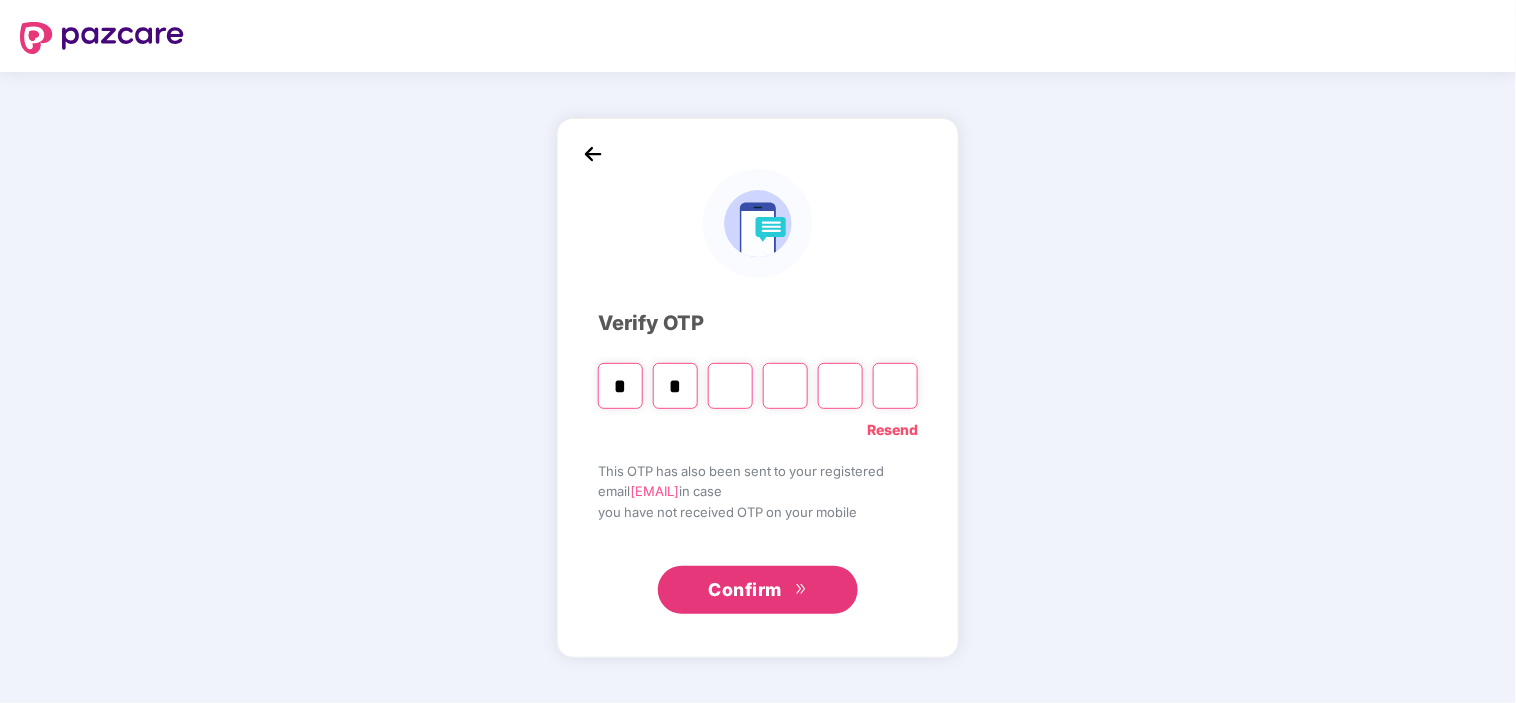 type on "*" 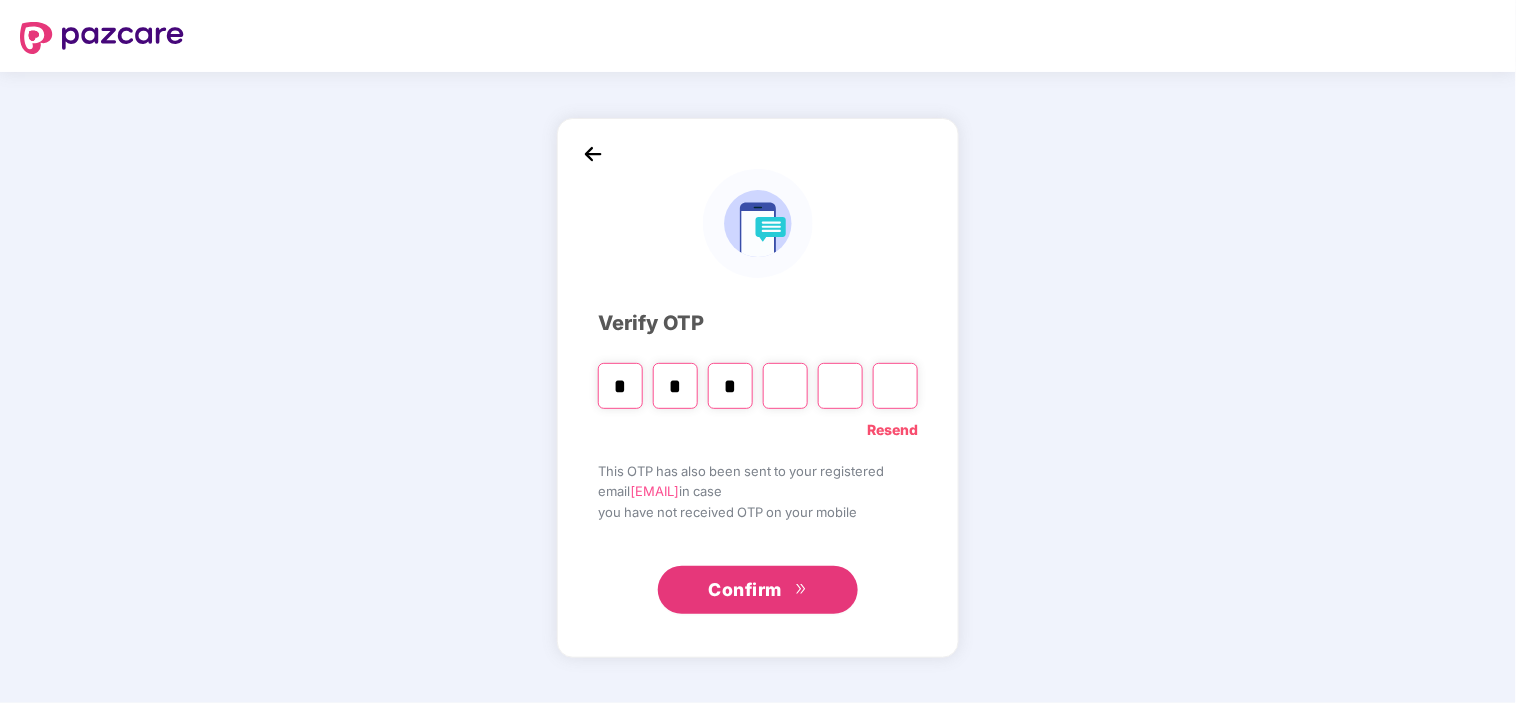 type on "*" 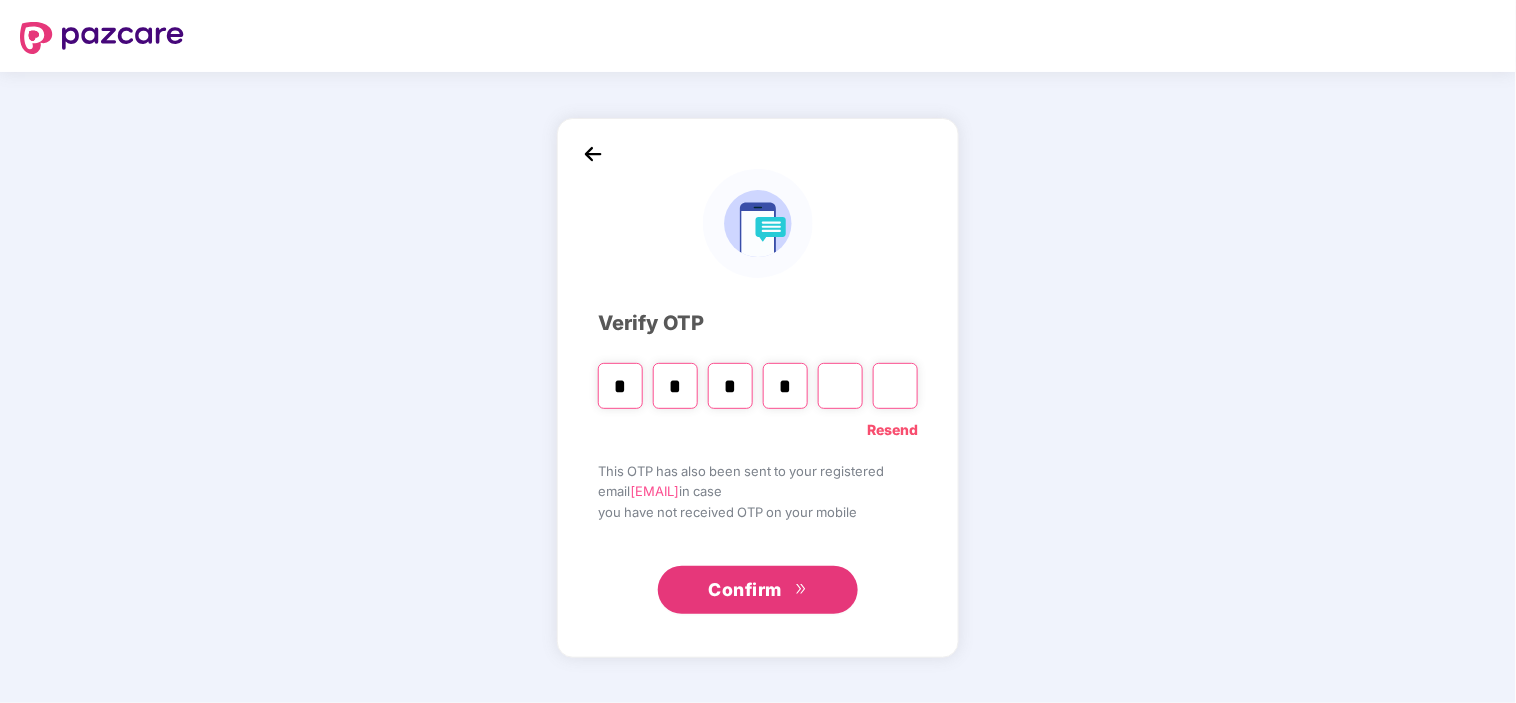type on "*" 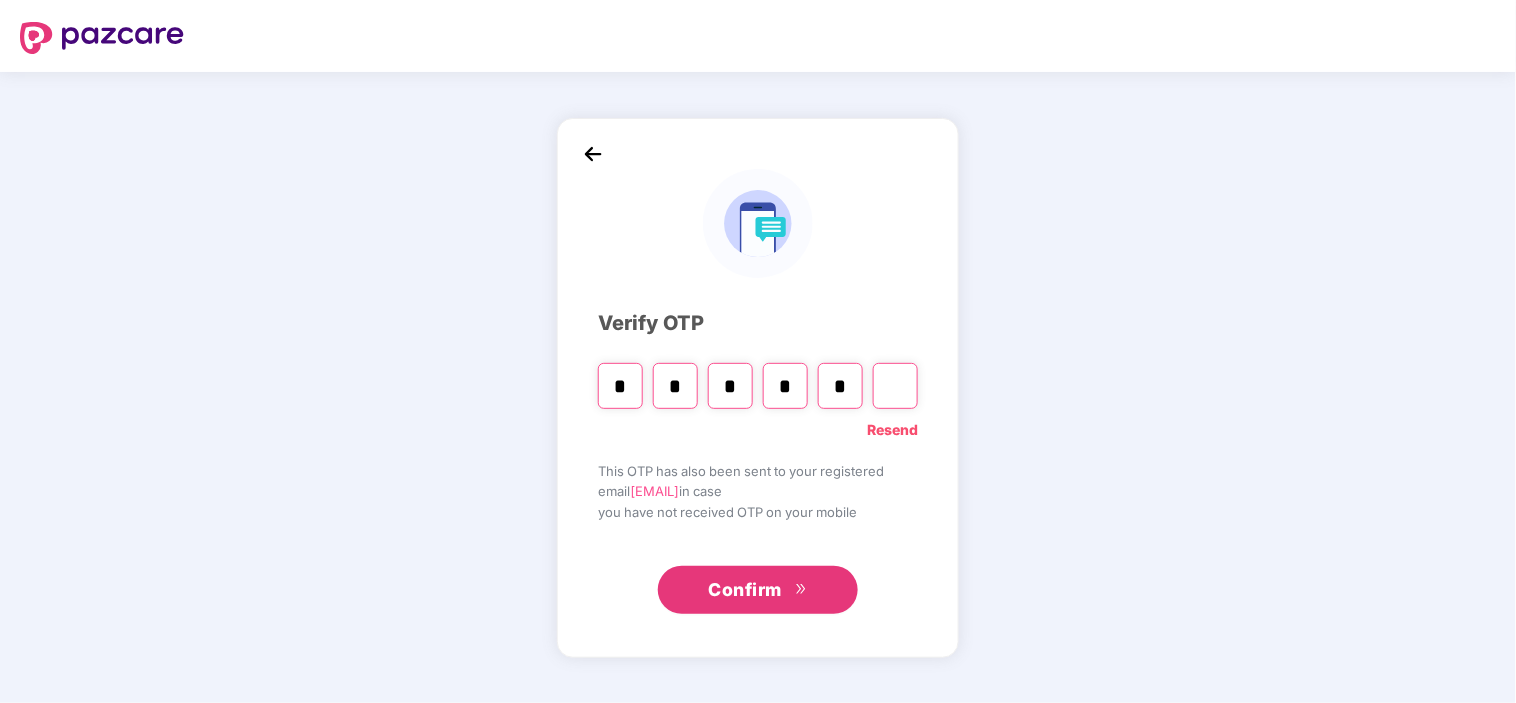 type on "*" 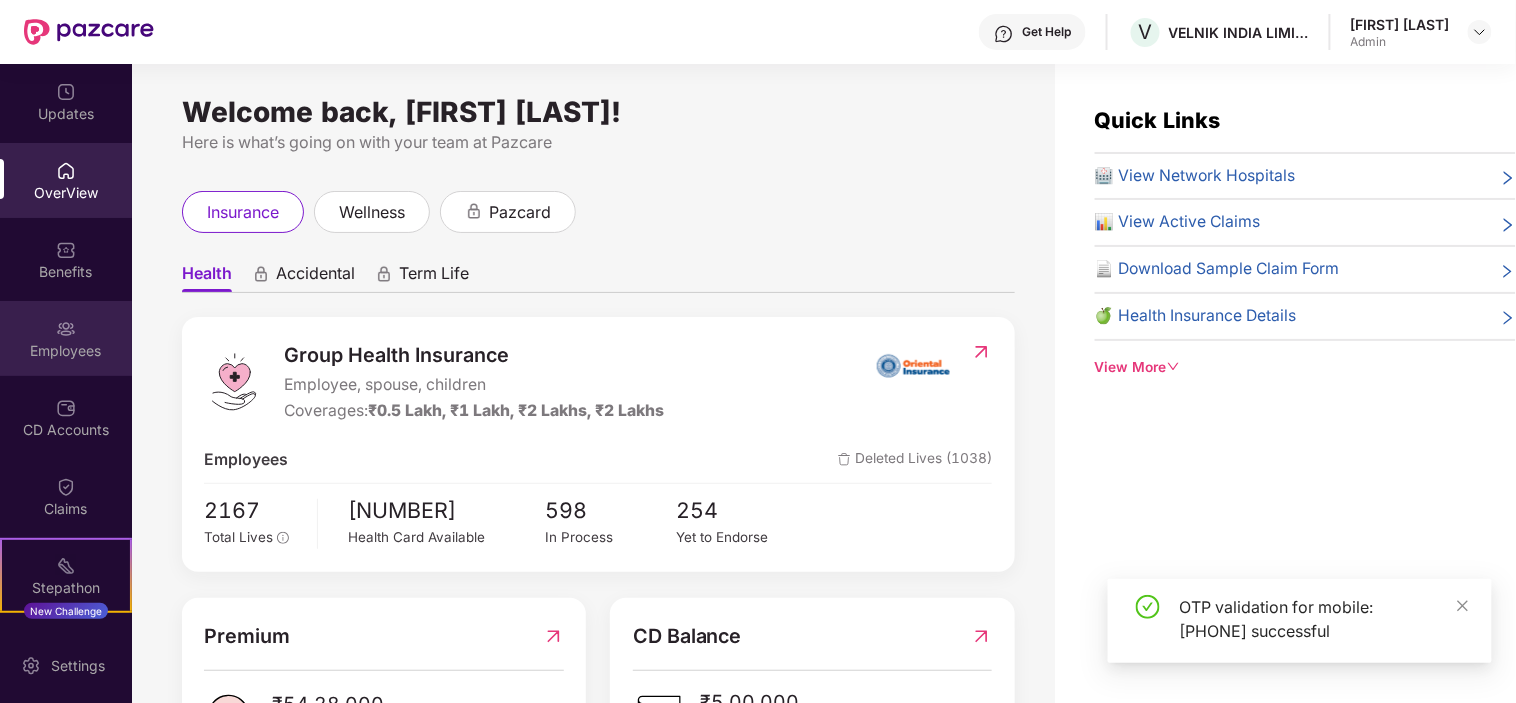 click on "Employees" at bounding box center [66, 351] 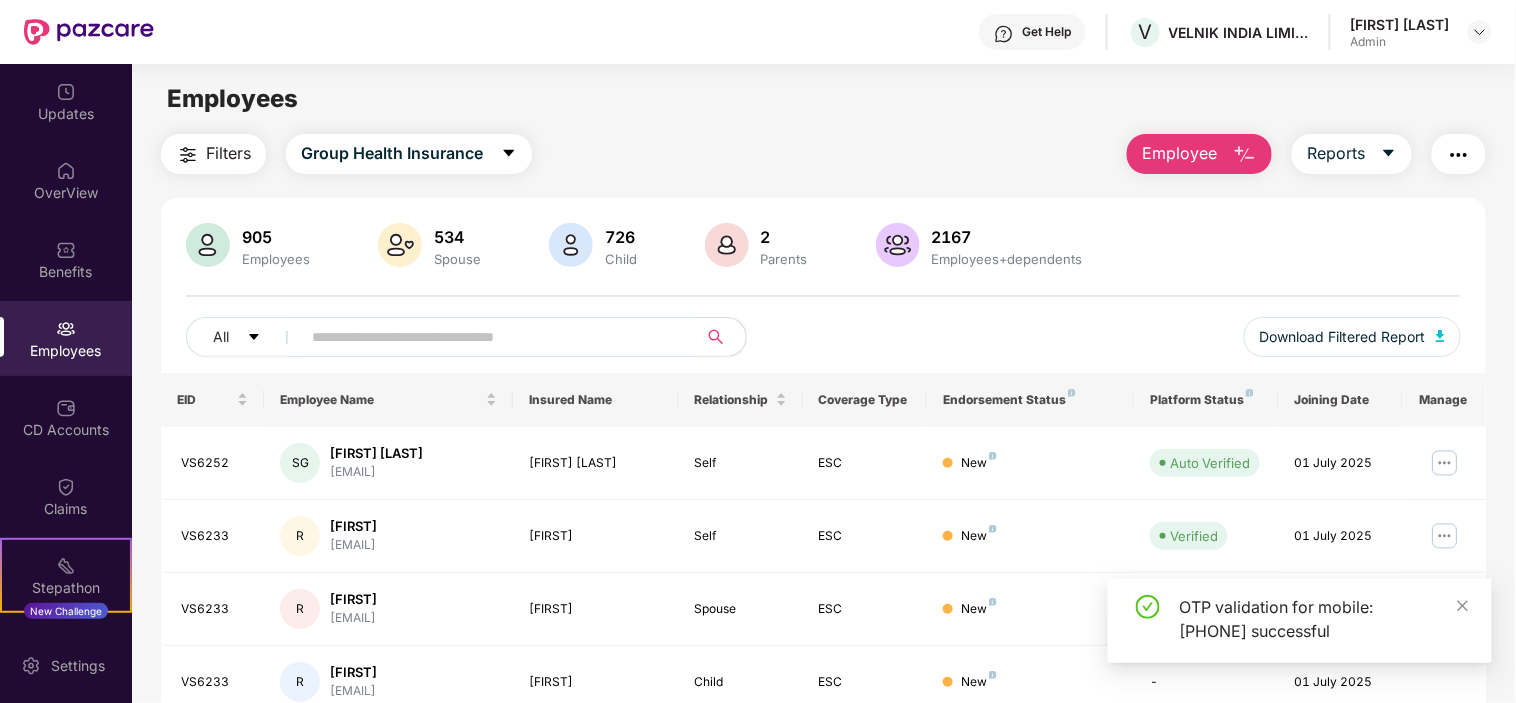 click at bounding box center (491, 337) 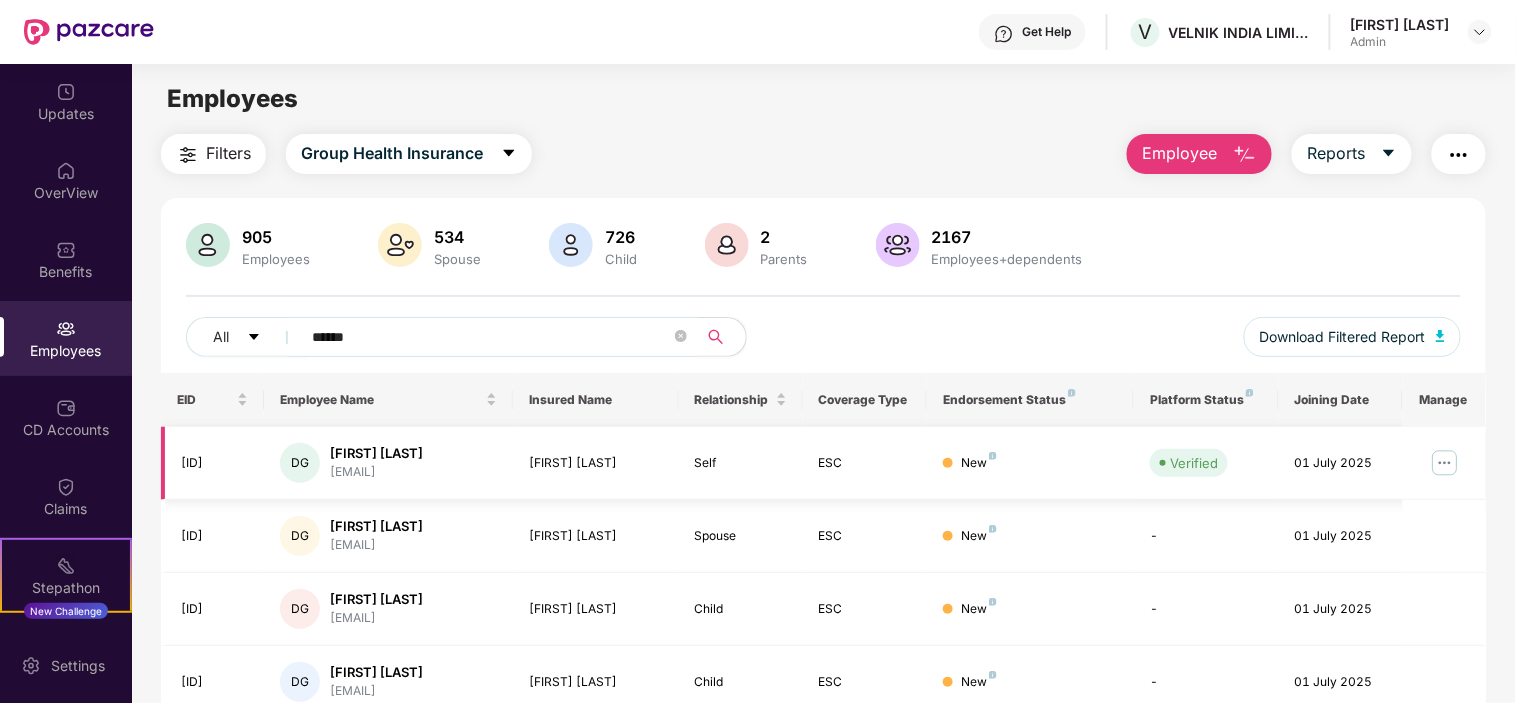 type on "******" 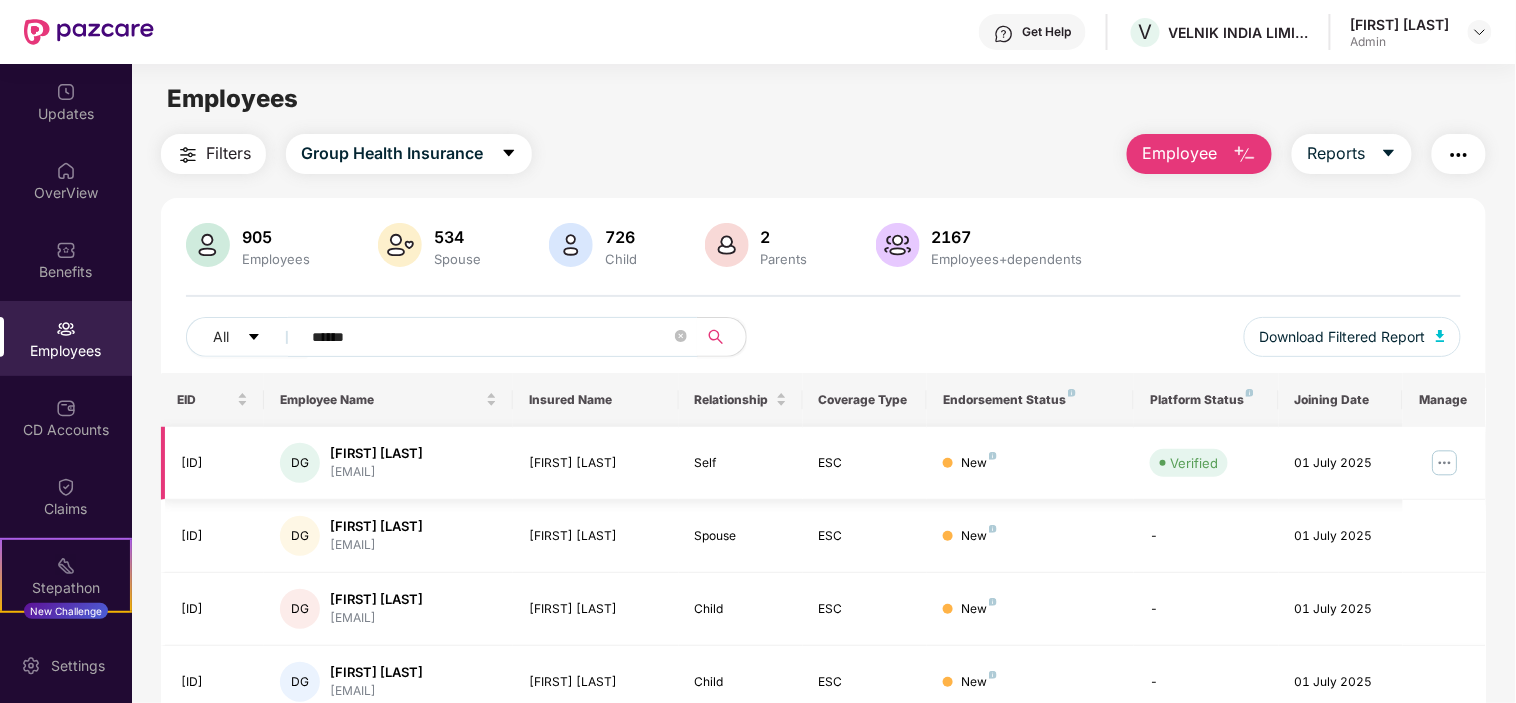 click at bounding box center [1445, 463] 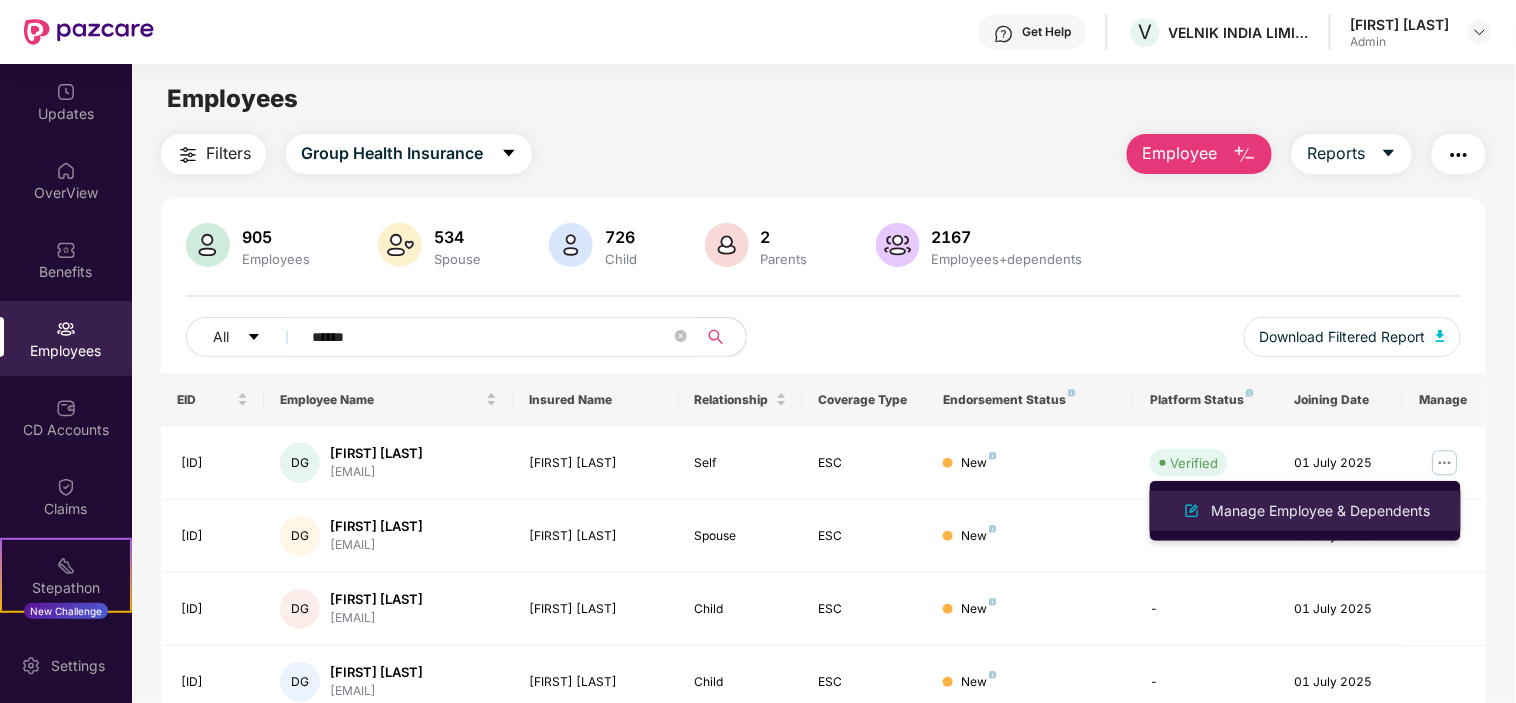click on "Manage Employee & Dependents" at bounding box center [1321, 511] 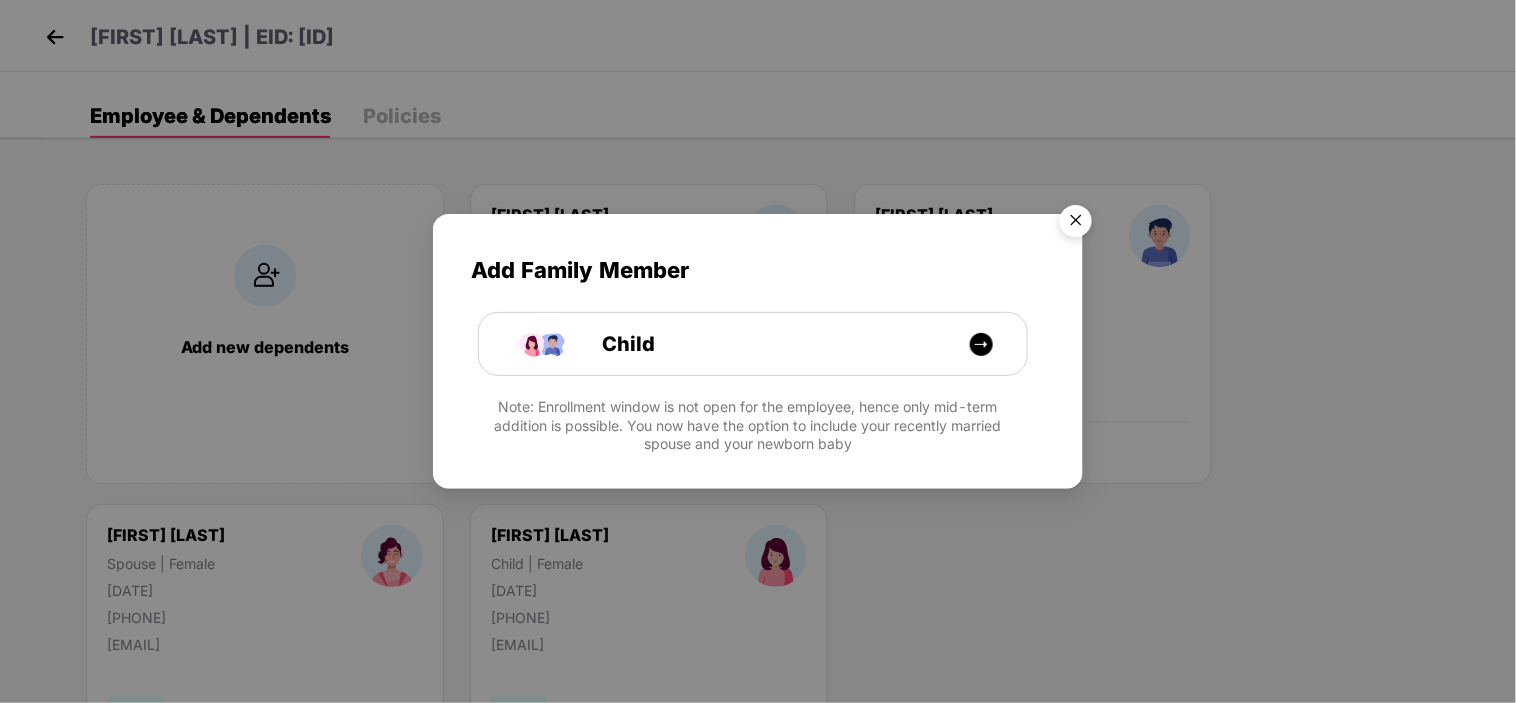 click at bounding box center (1076, 224) 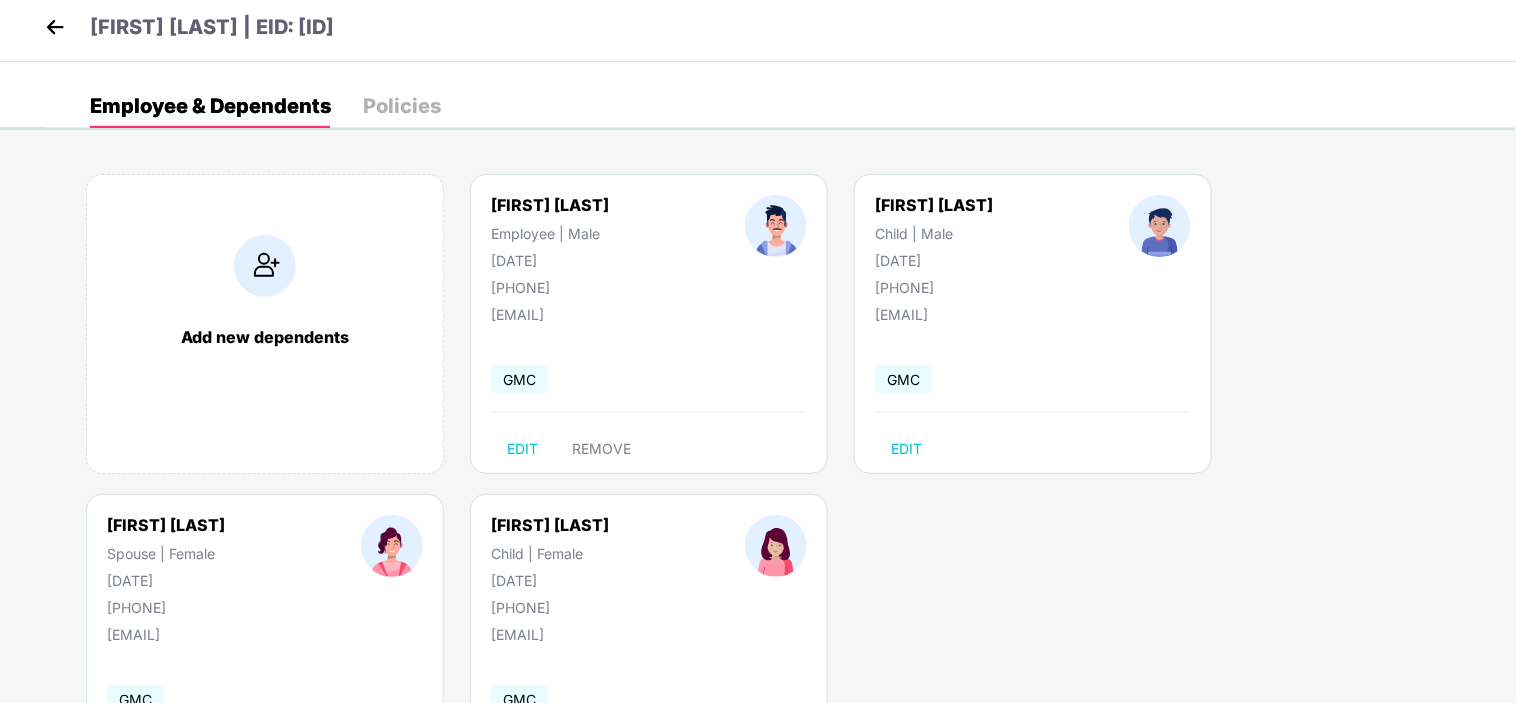 scroll, scrollTop: 0, scrollLeft: 0, axis: both 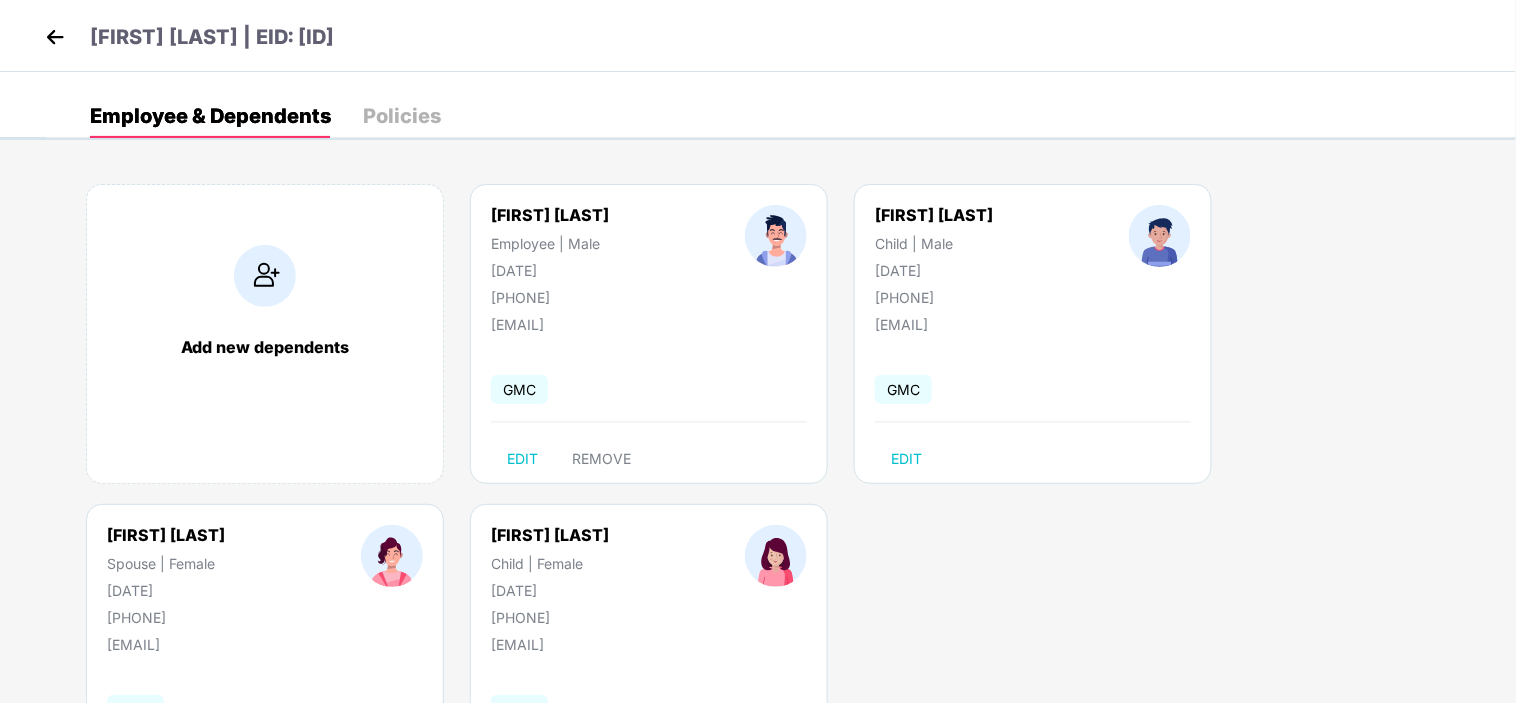 click at bounding box center (55, 37) 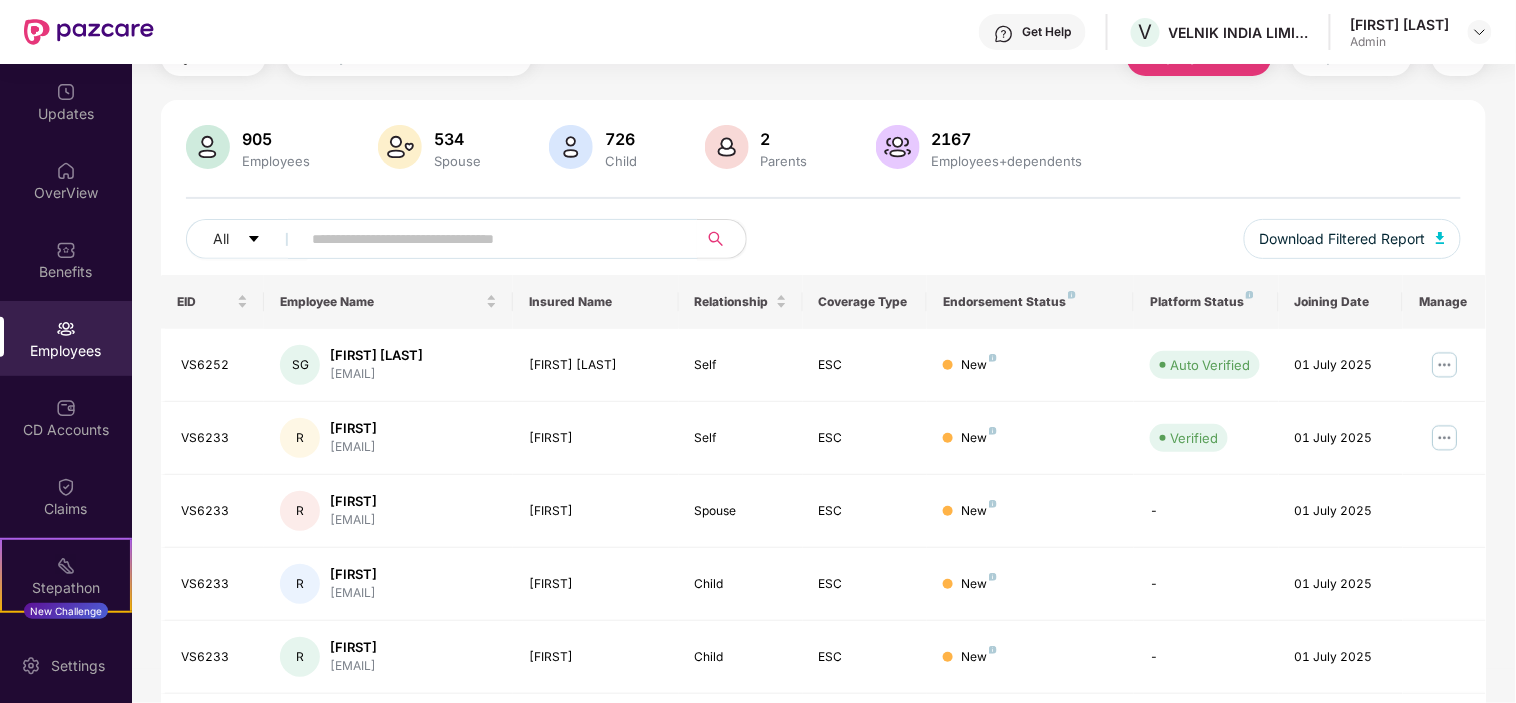 scroll, scrollTop: 0, scrollLeft: 0, axis: both 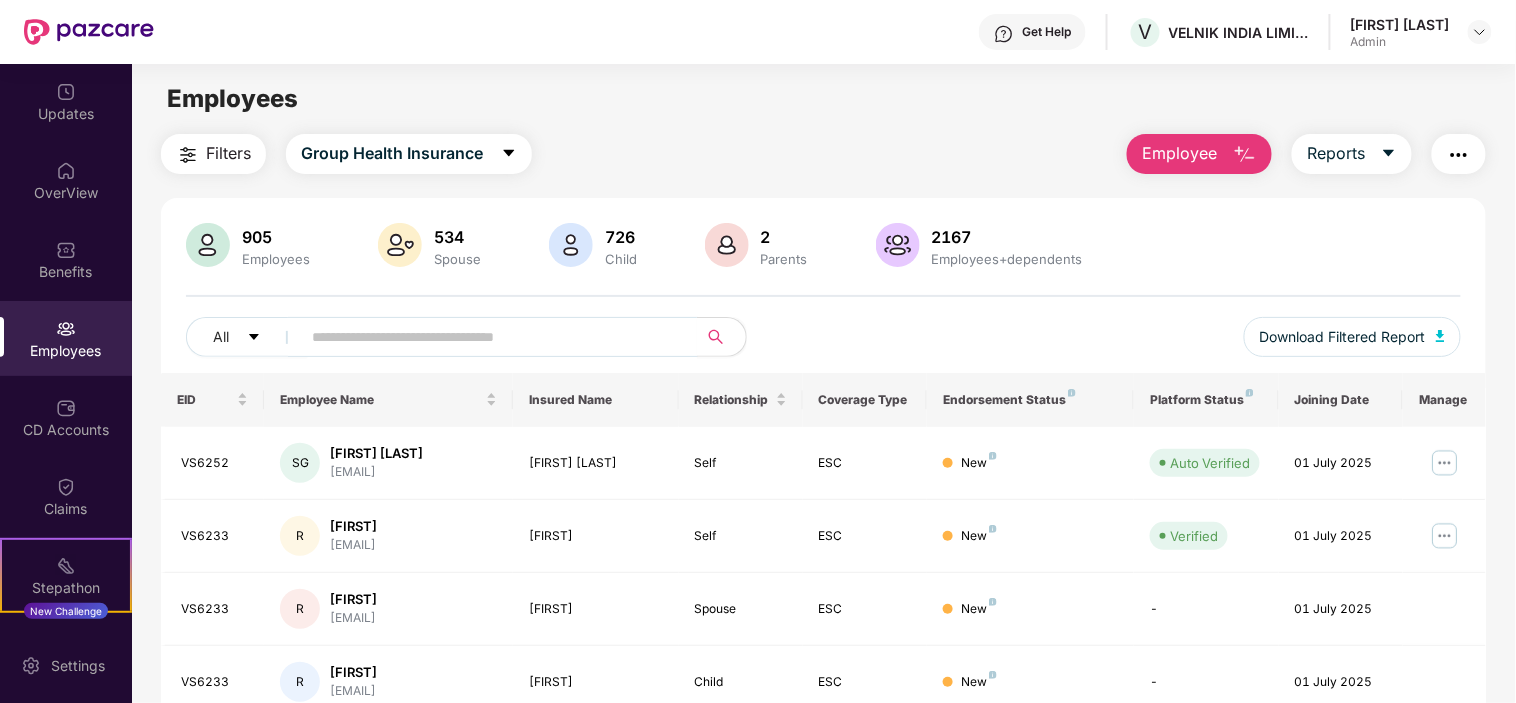click on "Filters Group Health Insurance Employee  Reports" at bounding box center [823, 154] 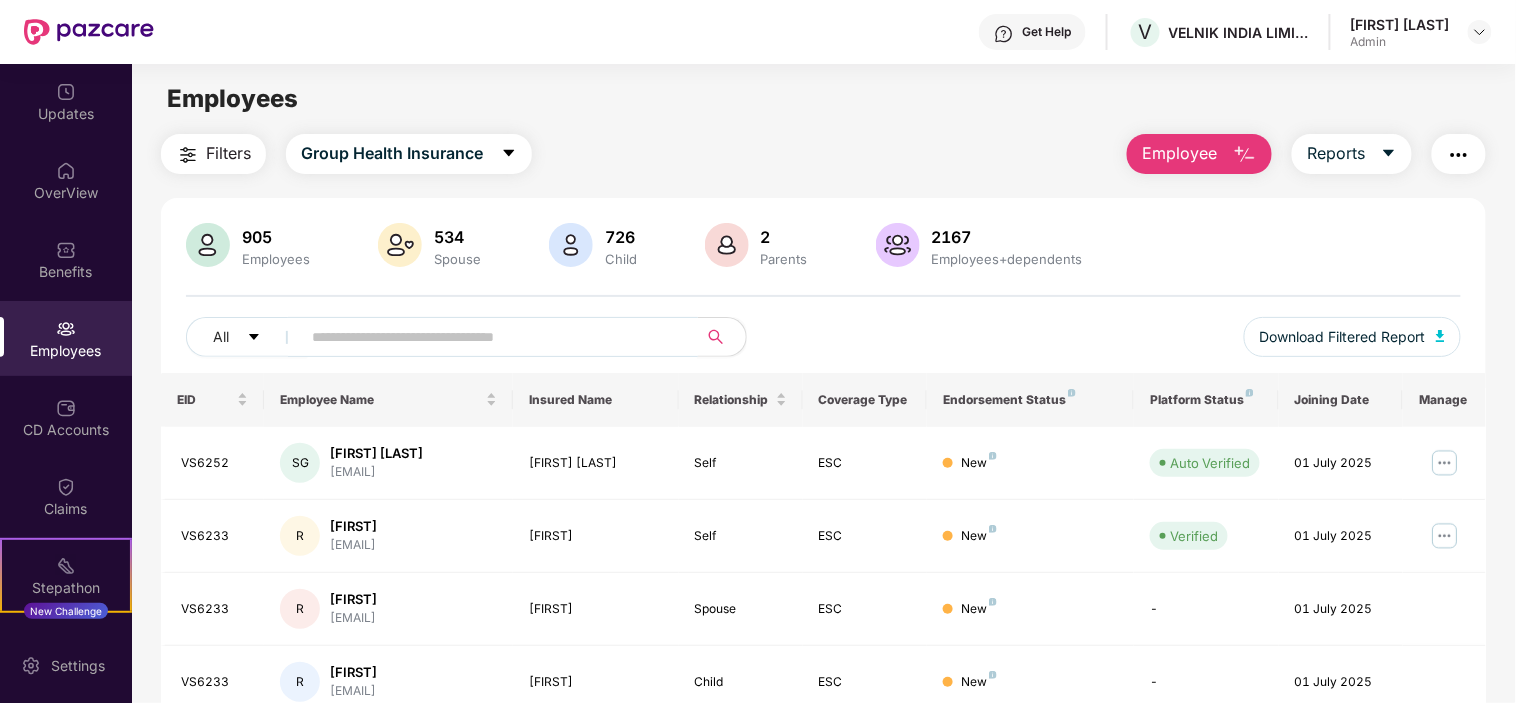 click at bounding box center [491, 337] 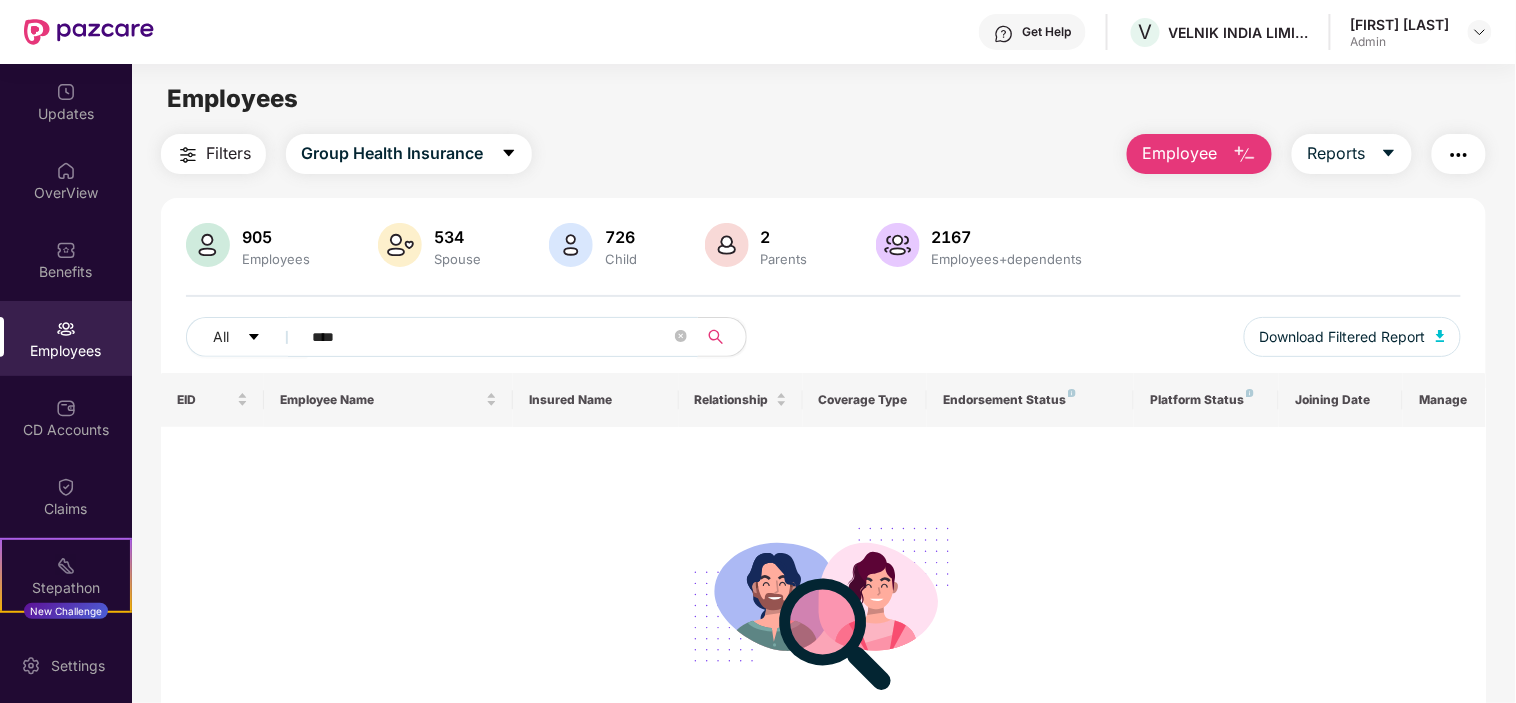 click on "****" at bounding box center [493, 337] 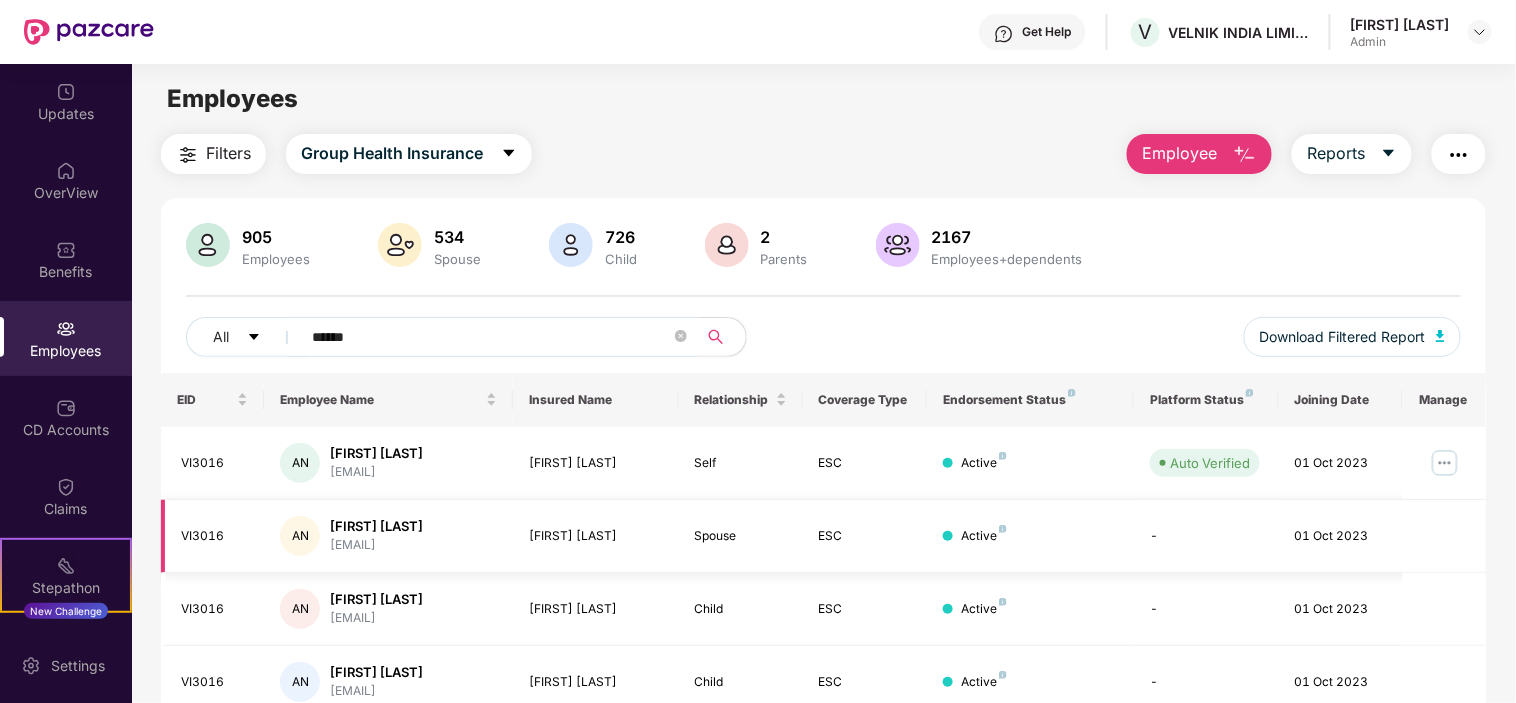 scroll, scrollTop: 111, scrollLeft: 0, axis: vertical 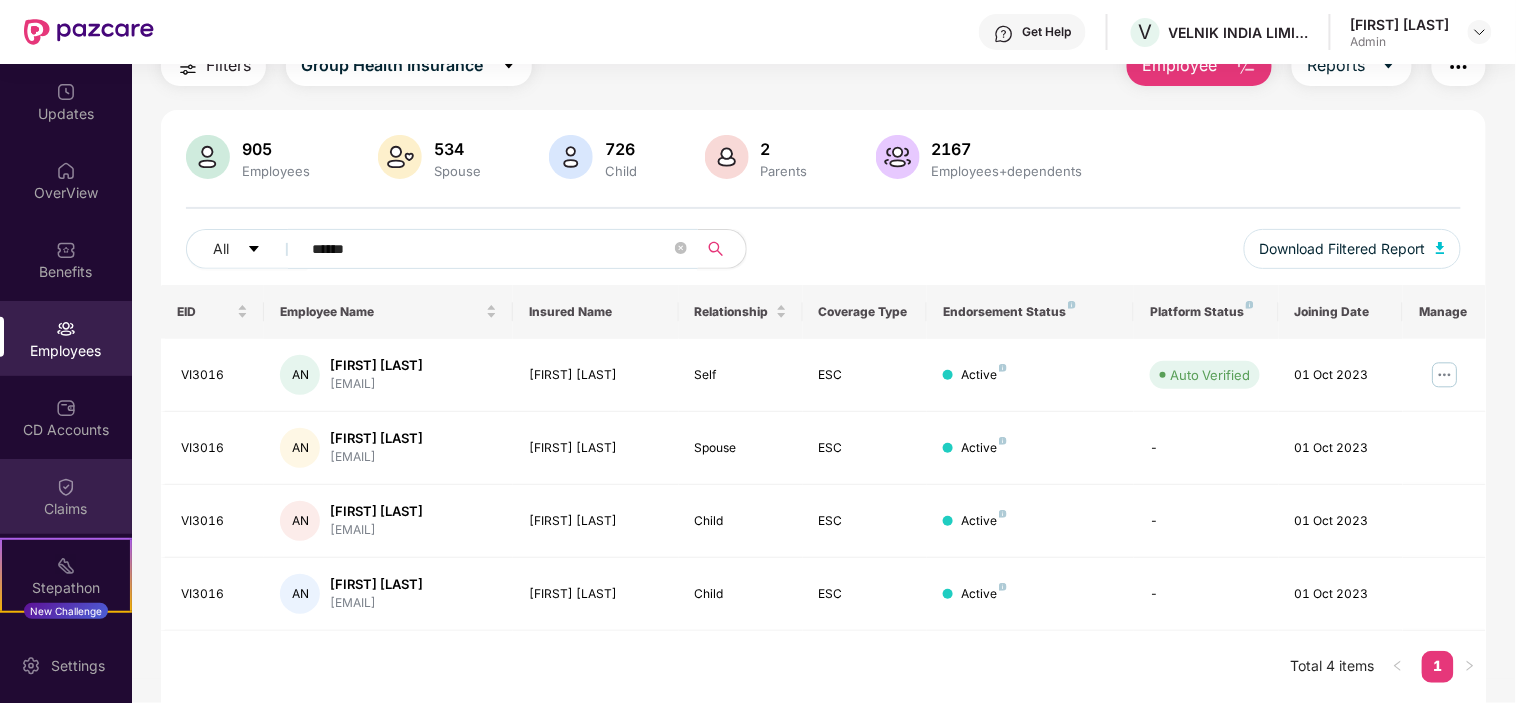 type on "******" 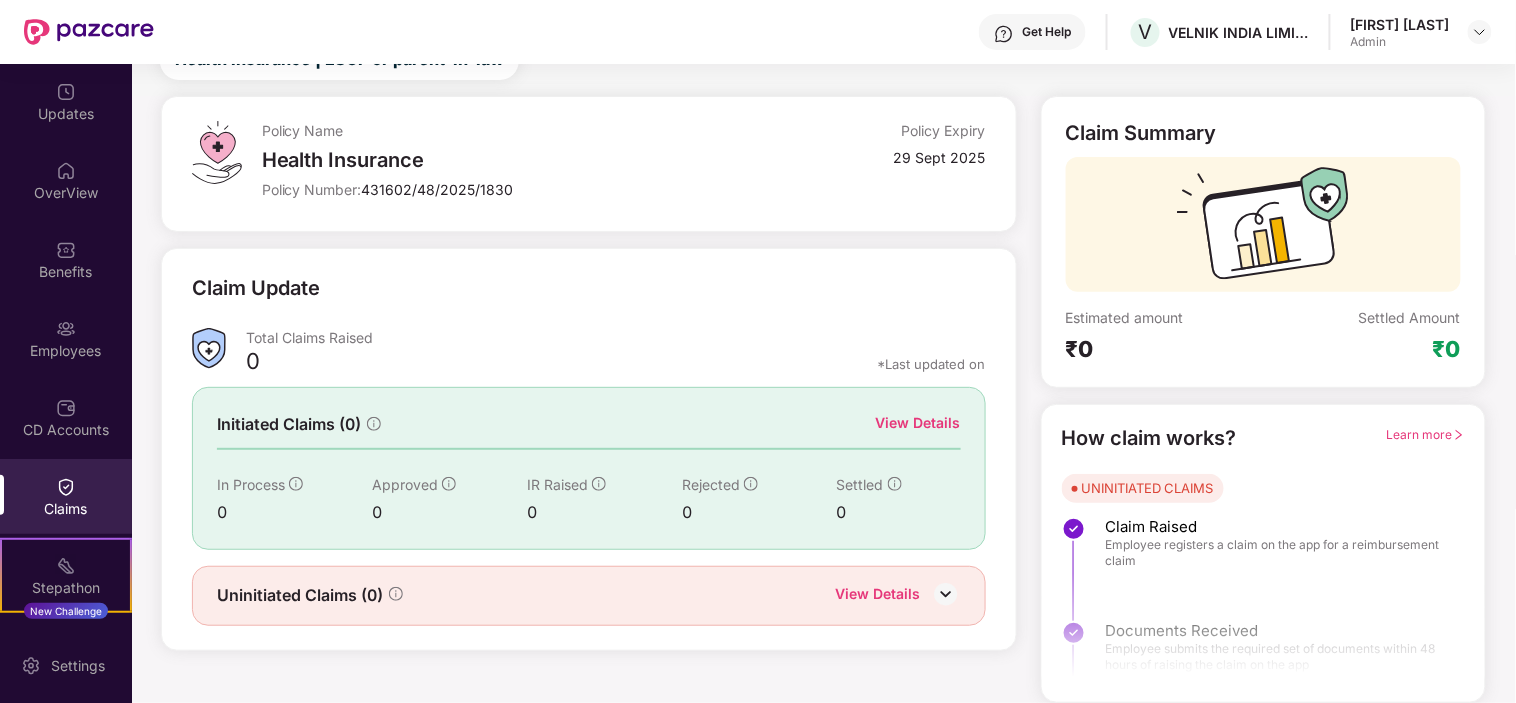 scroll, scrollTop: 0, scrollLeft: 0, axis: both 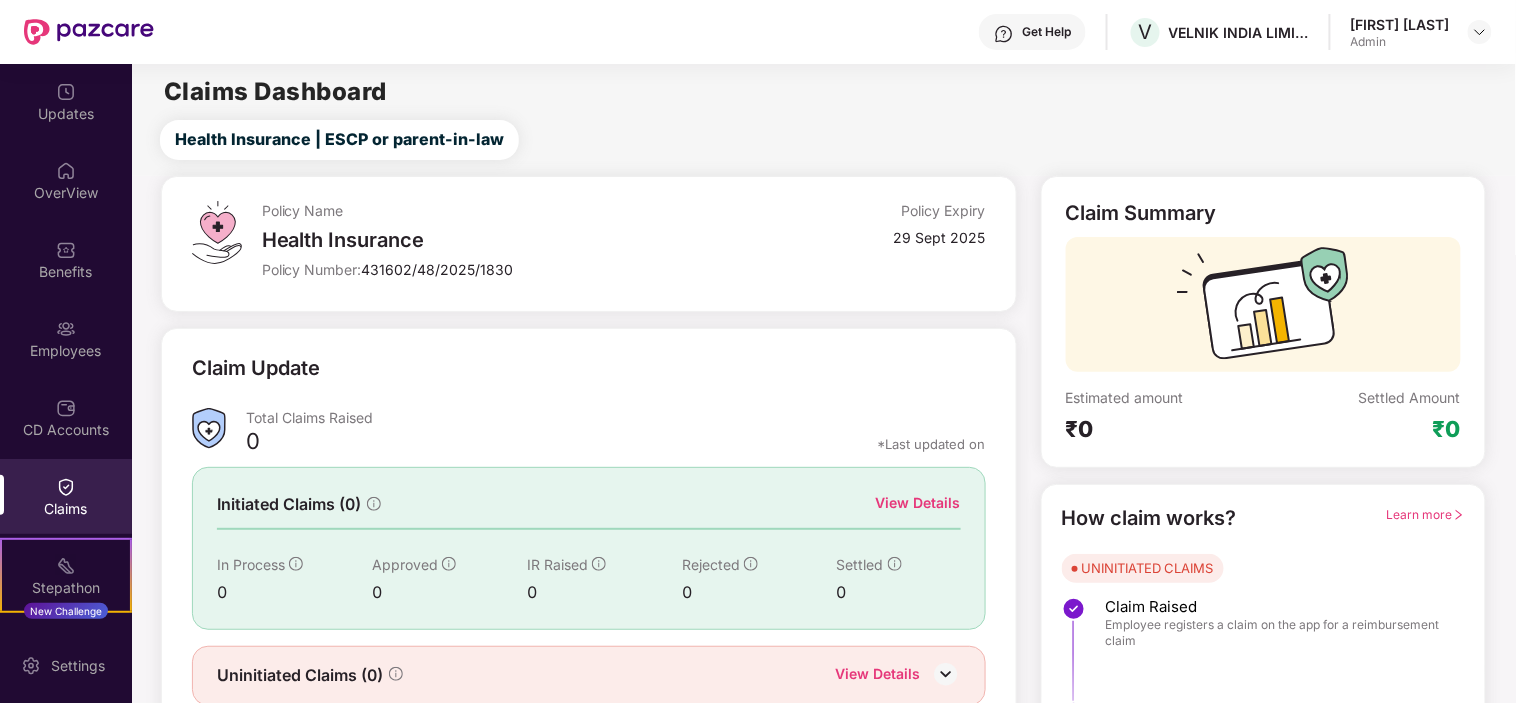 click at bounding box center [66, 487] 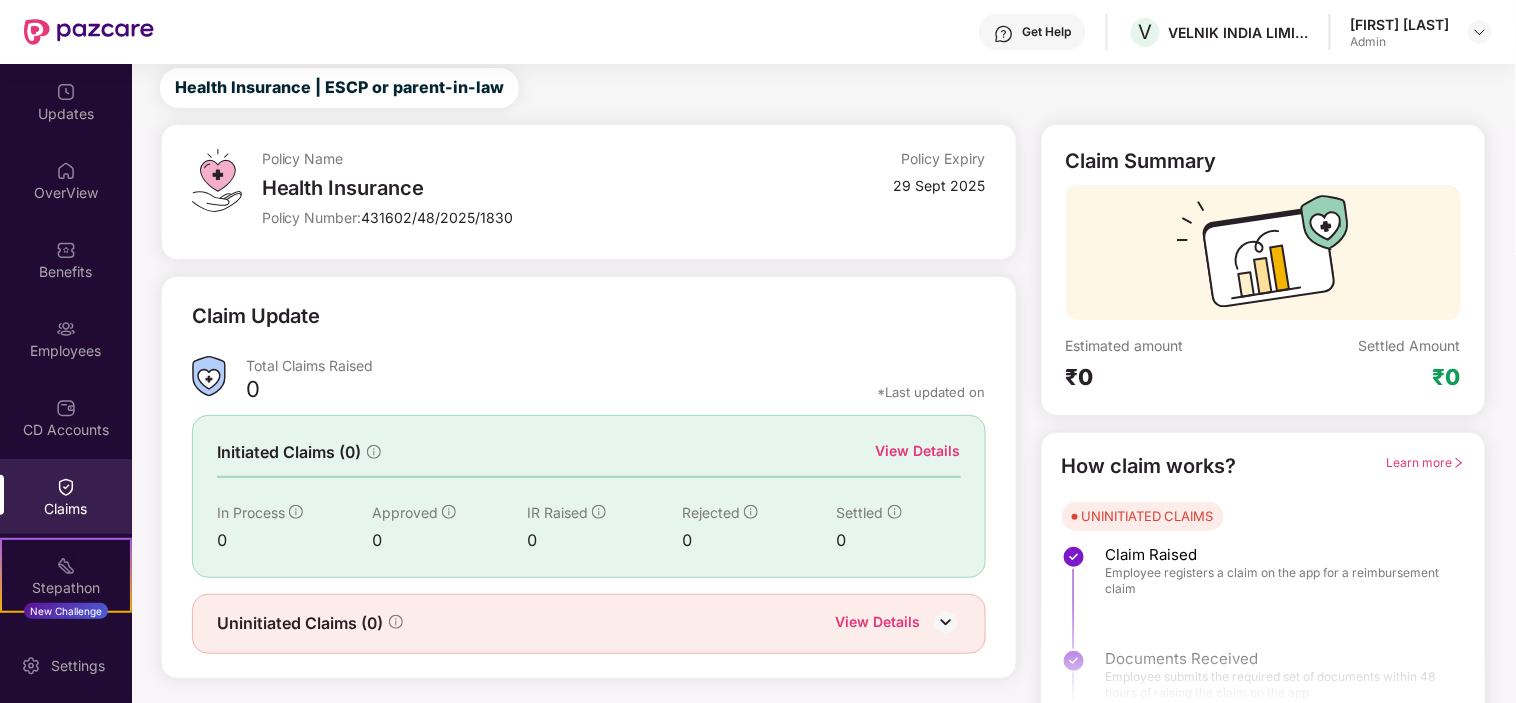 scroll, scrollTop: 80, scrollLeft: 0, axis: vertical 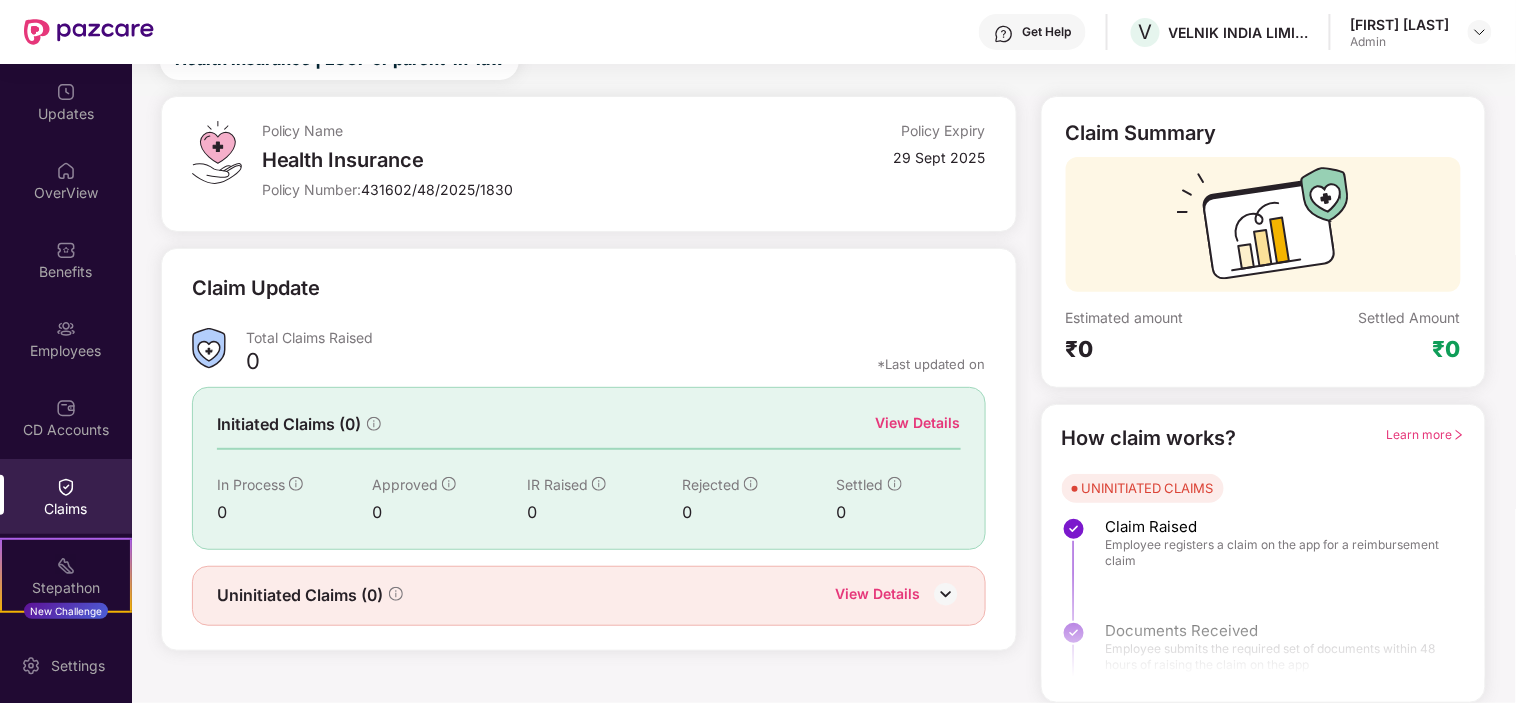 click on "Uninitiated Claims (0) View Details" at bounding box center (588, 596) 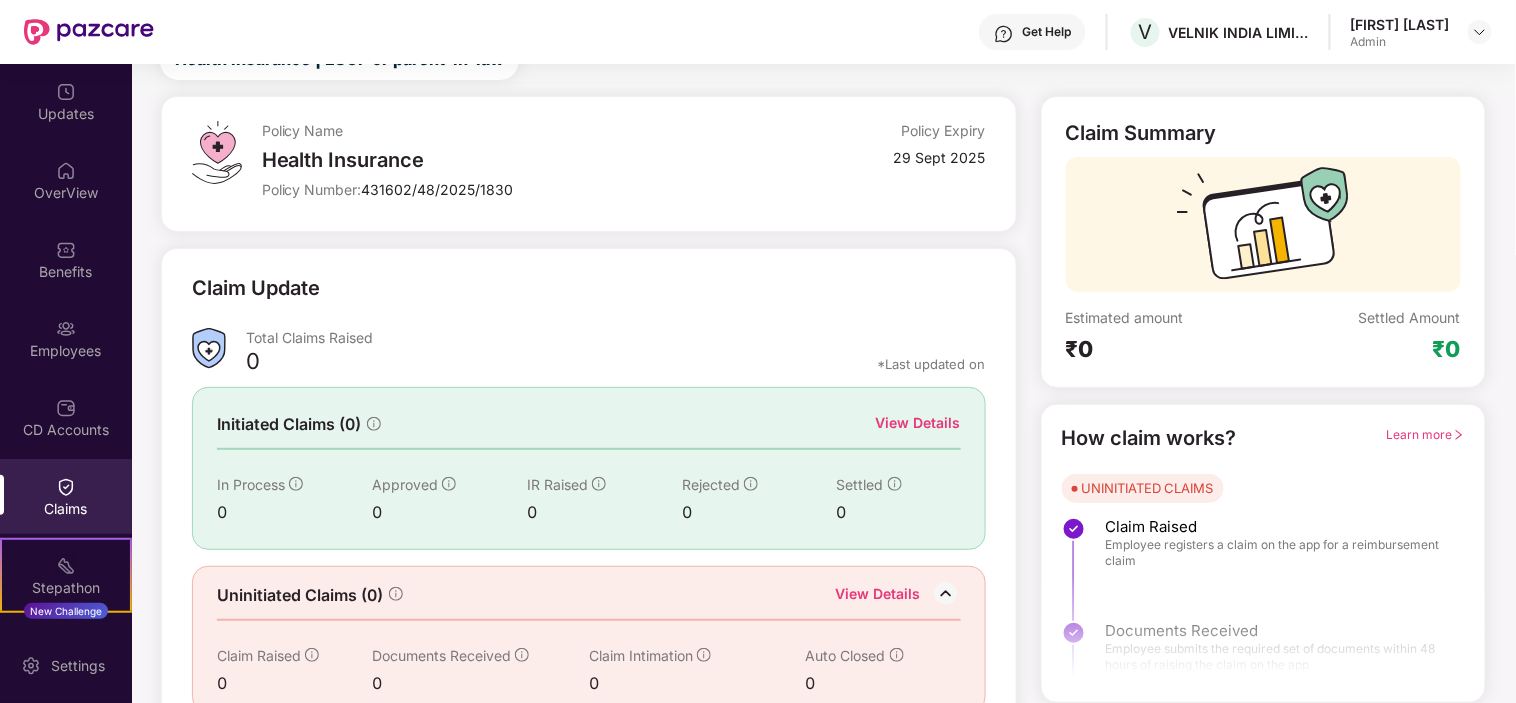 scroll, scrollTop: 115, scrollLeft: 0, axis: vertical 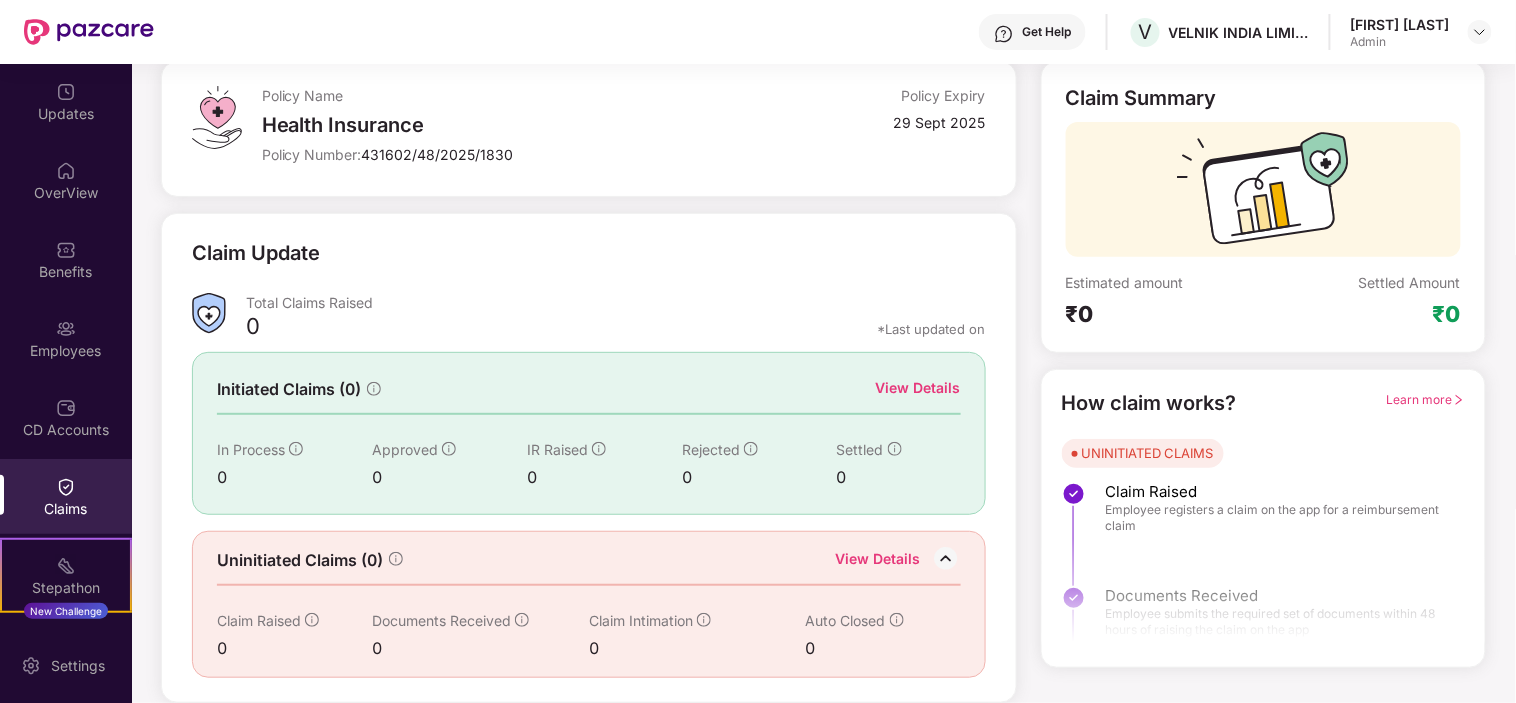click on "Initiated Claims (0) View Details In Process 0 Approved 0 IR Raised 0 Rejected 0 Settled 0" at bounding box center [588, 433] 